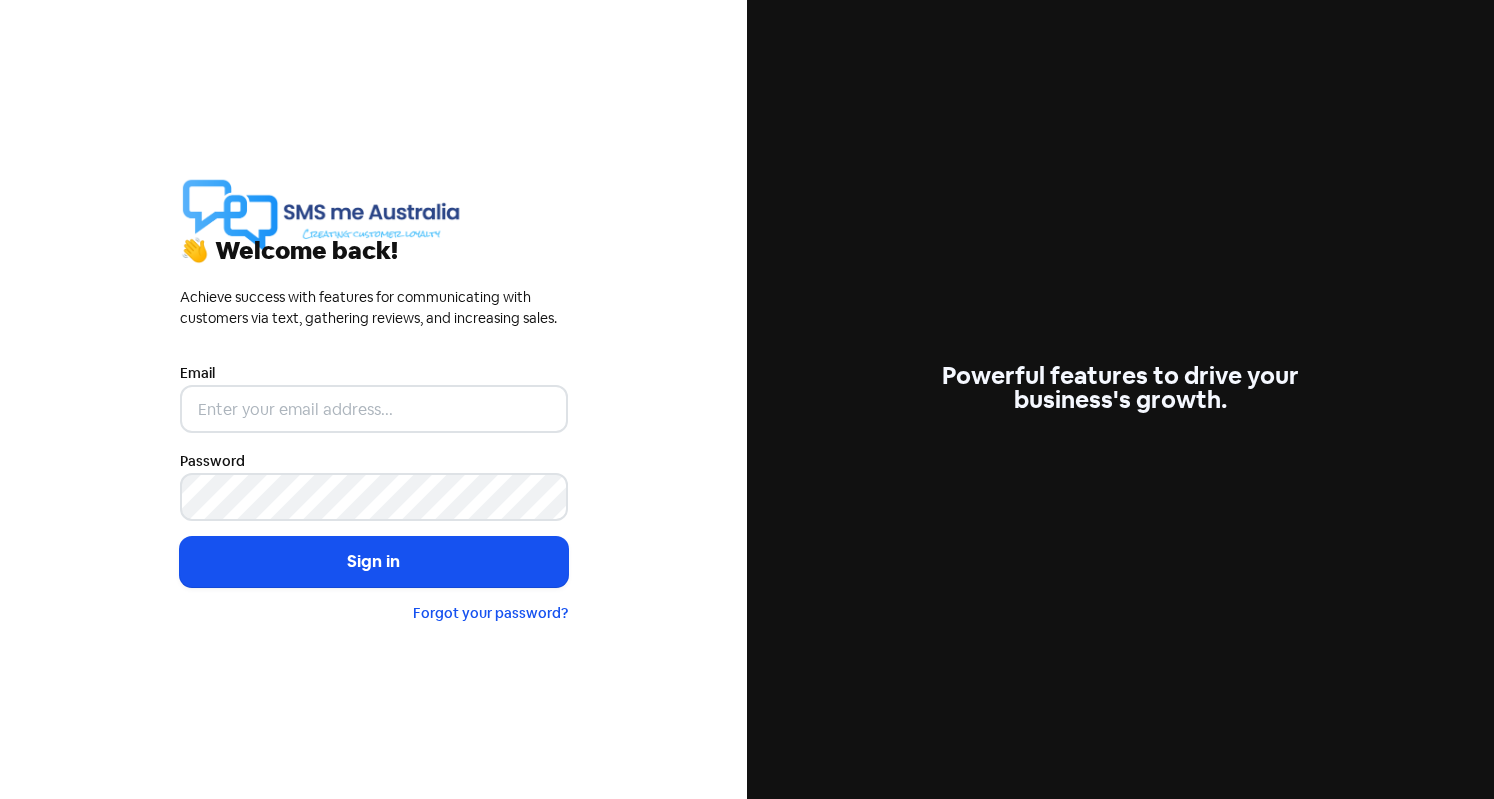 scroll, scrollTop: 0, scrollLeft: 0, axis: both 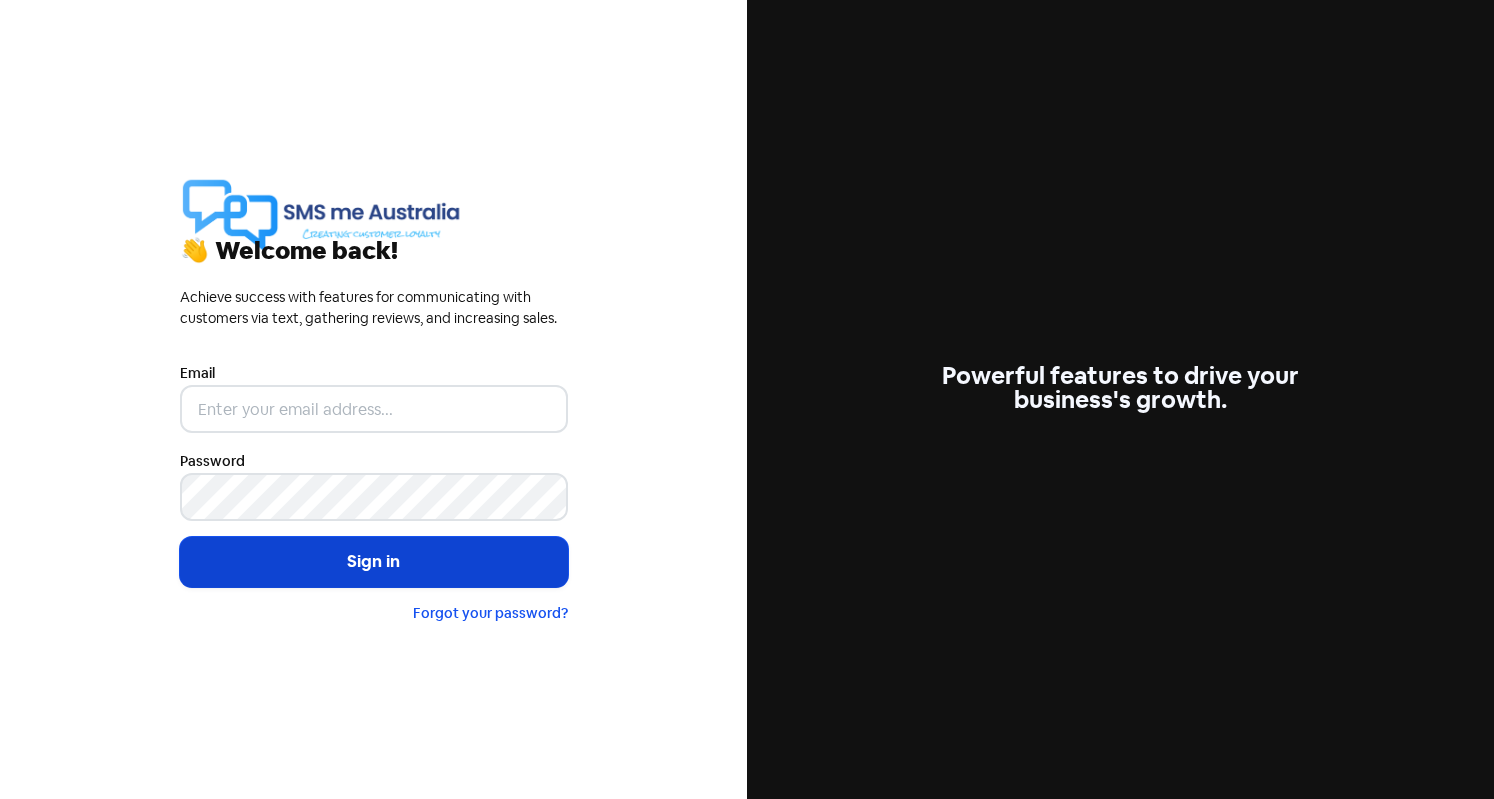 click on "Sign in" at bounding box center [374, 562] 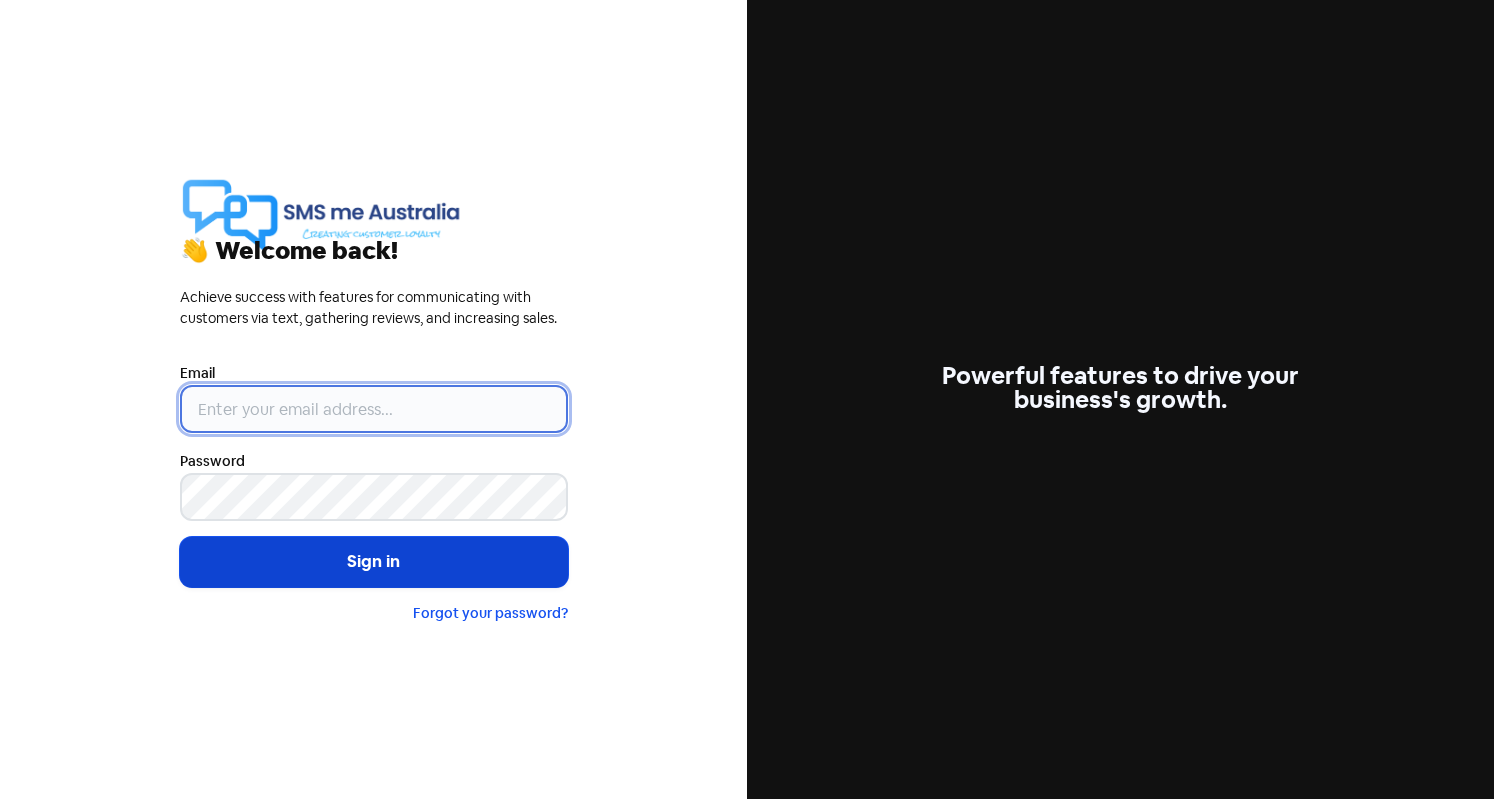 type on "[EMAIL]@[DOMAIN].com" 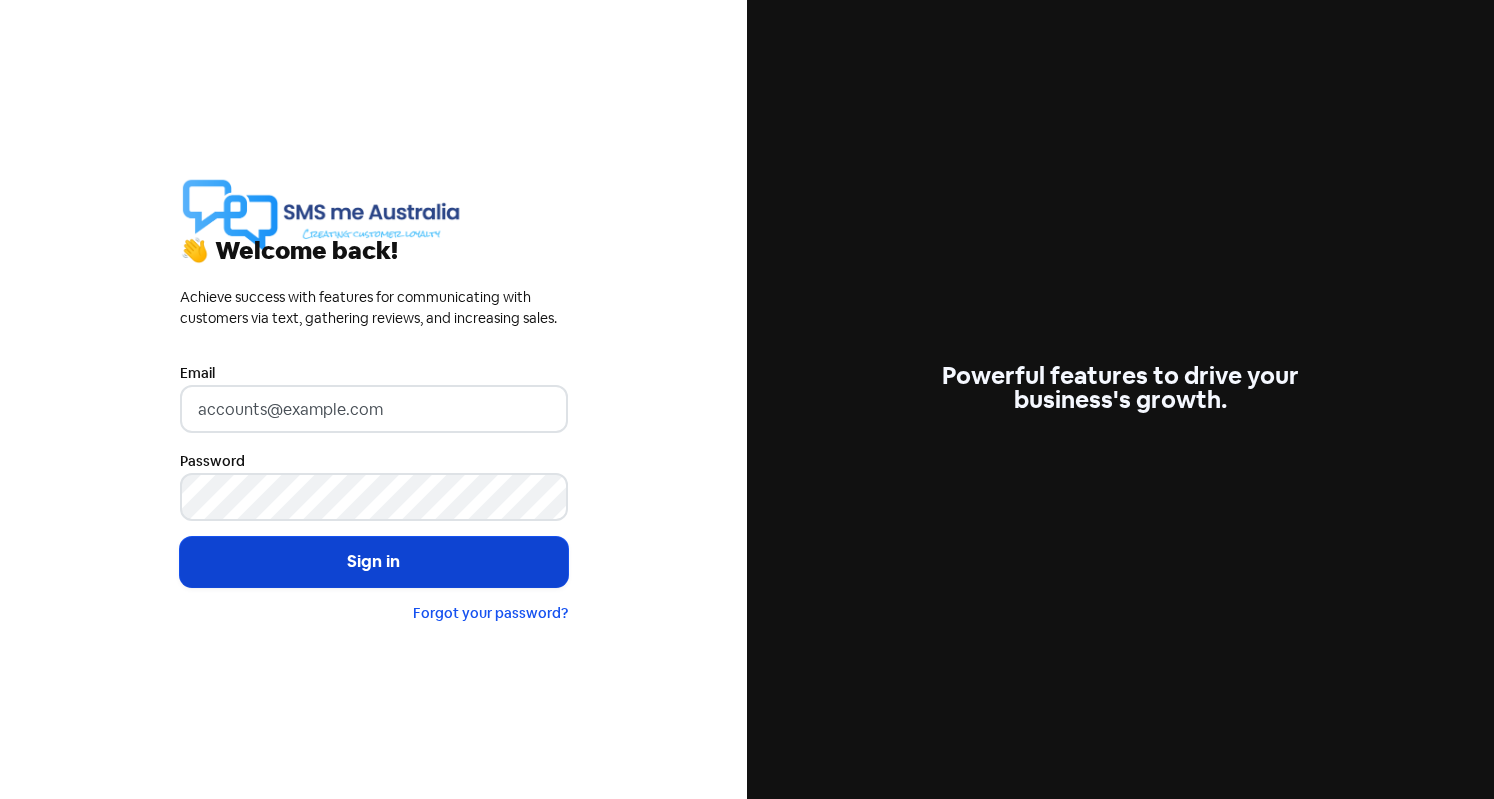 click on "Sign in" at bounding box center [374, 562] 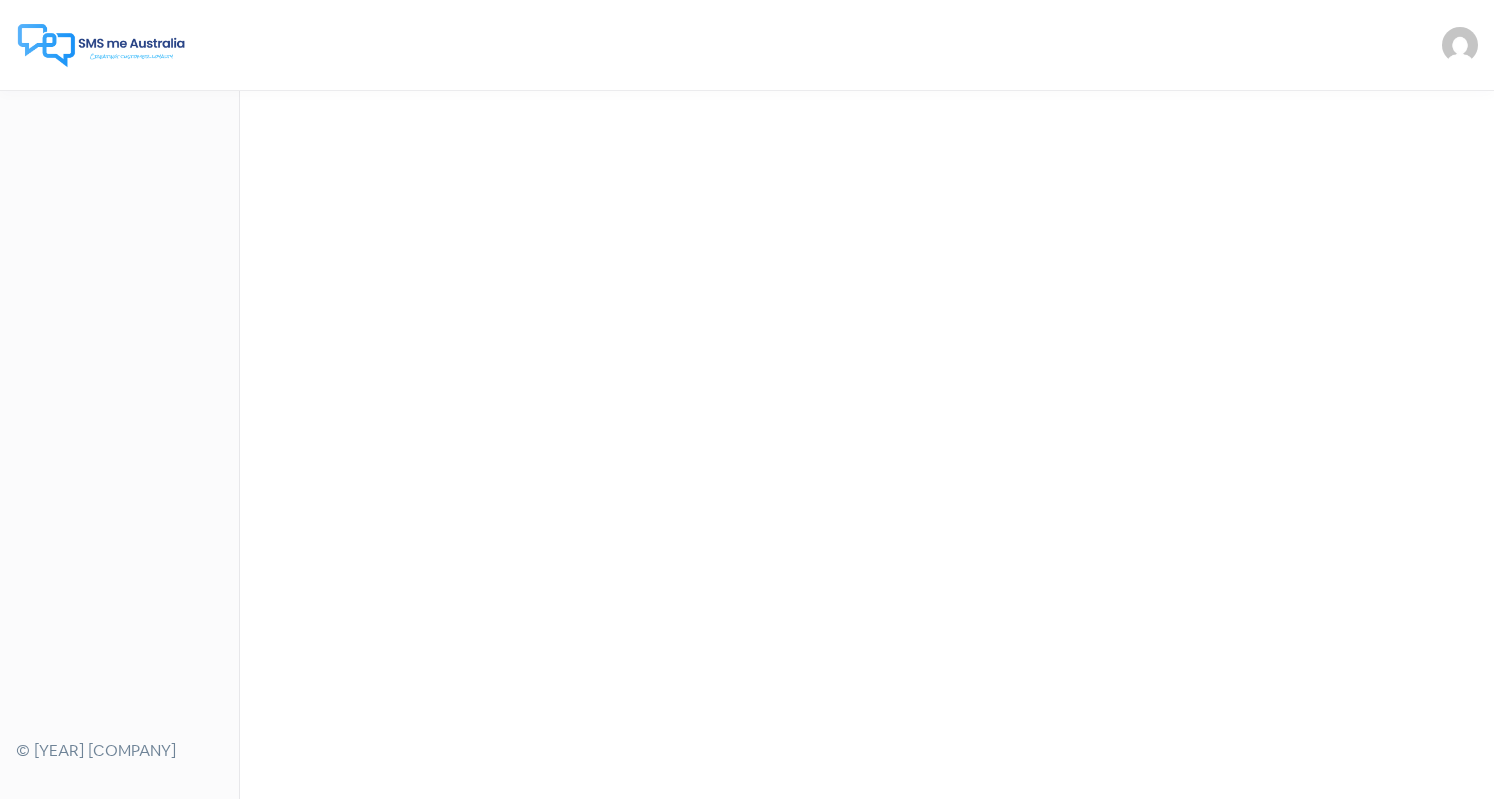 scroll, scrollTop: 0, scrollLeft: 0, axis: both 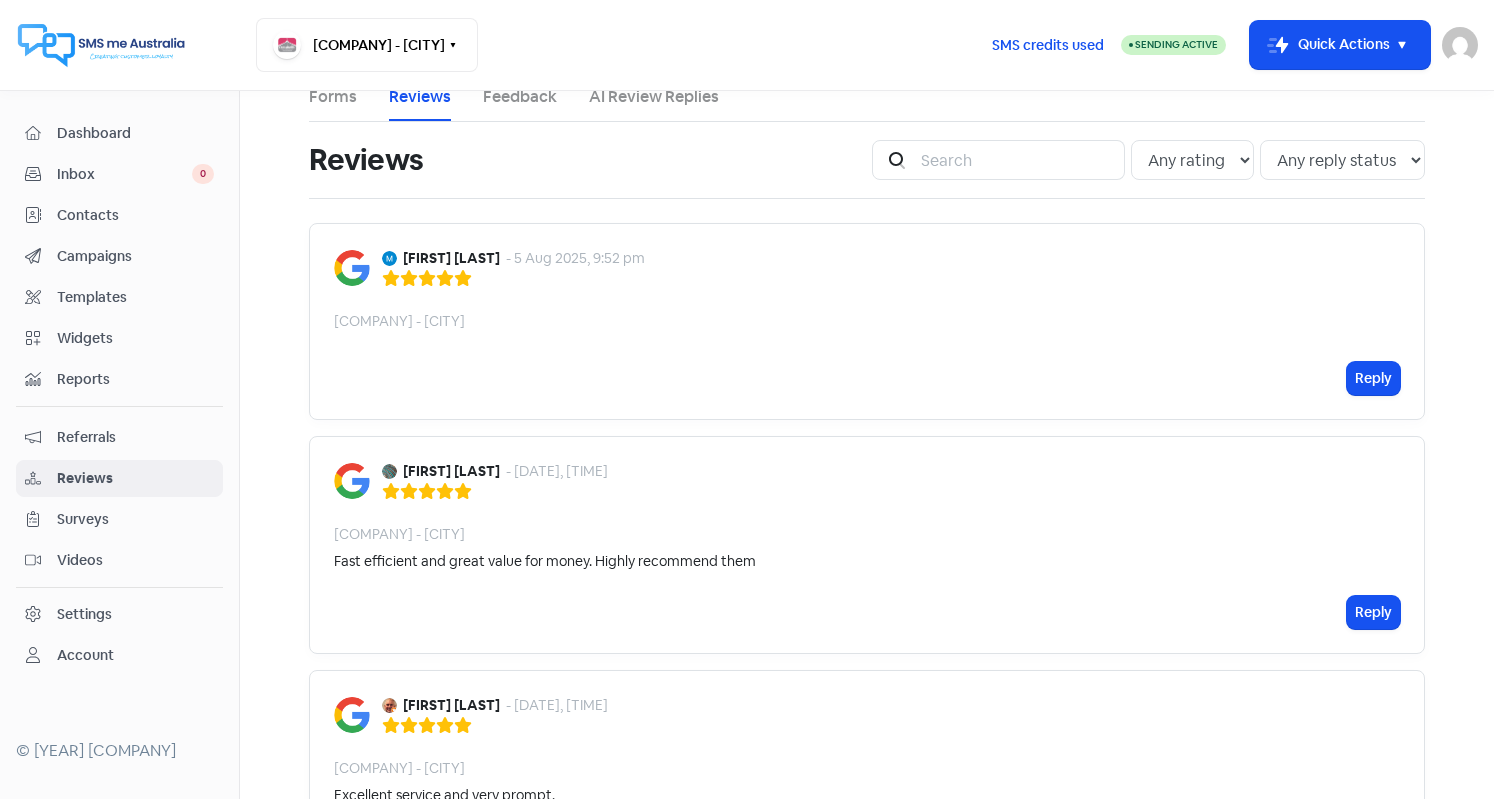 click on "AI Review Replies" at bounding box center [654, 97] 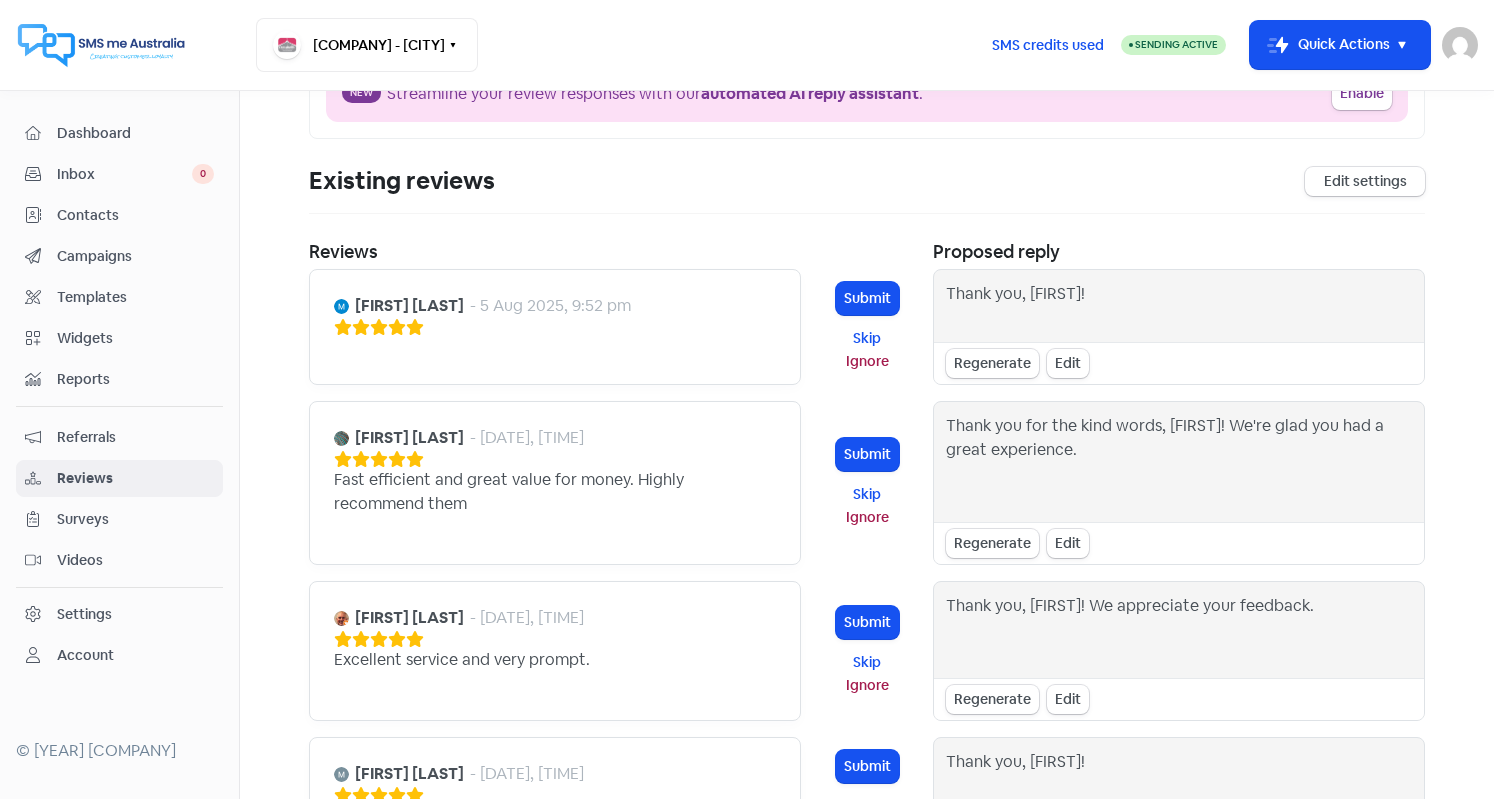 scroll, scrollTop: 154, scrollLeft: 0, axis: vertical 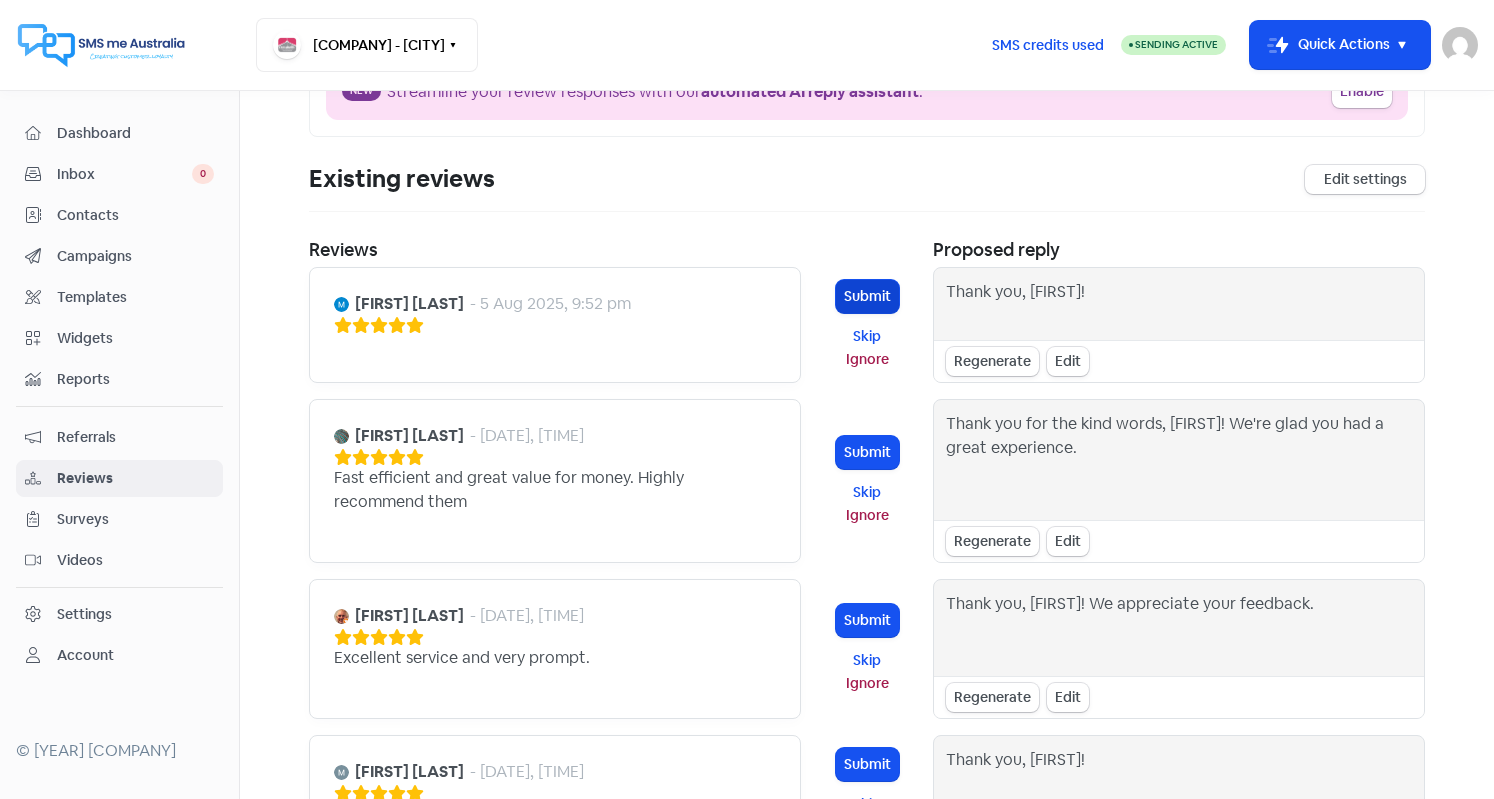 click on "Submit" at bounding box center [867, 296] 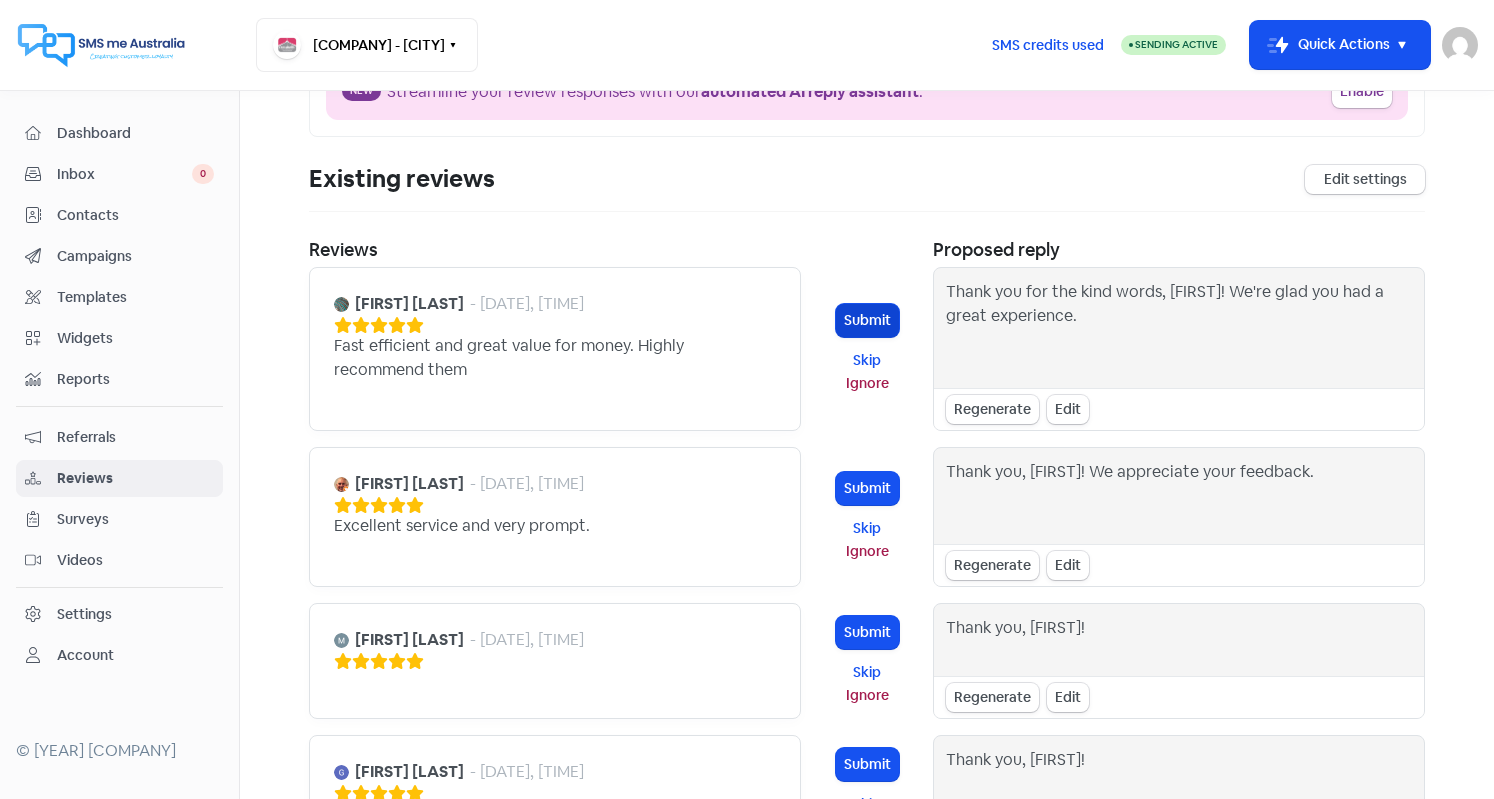 click on "Submit" at bounding box center (867, 320) 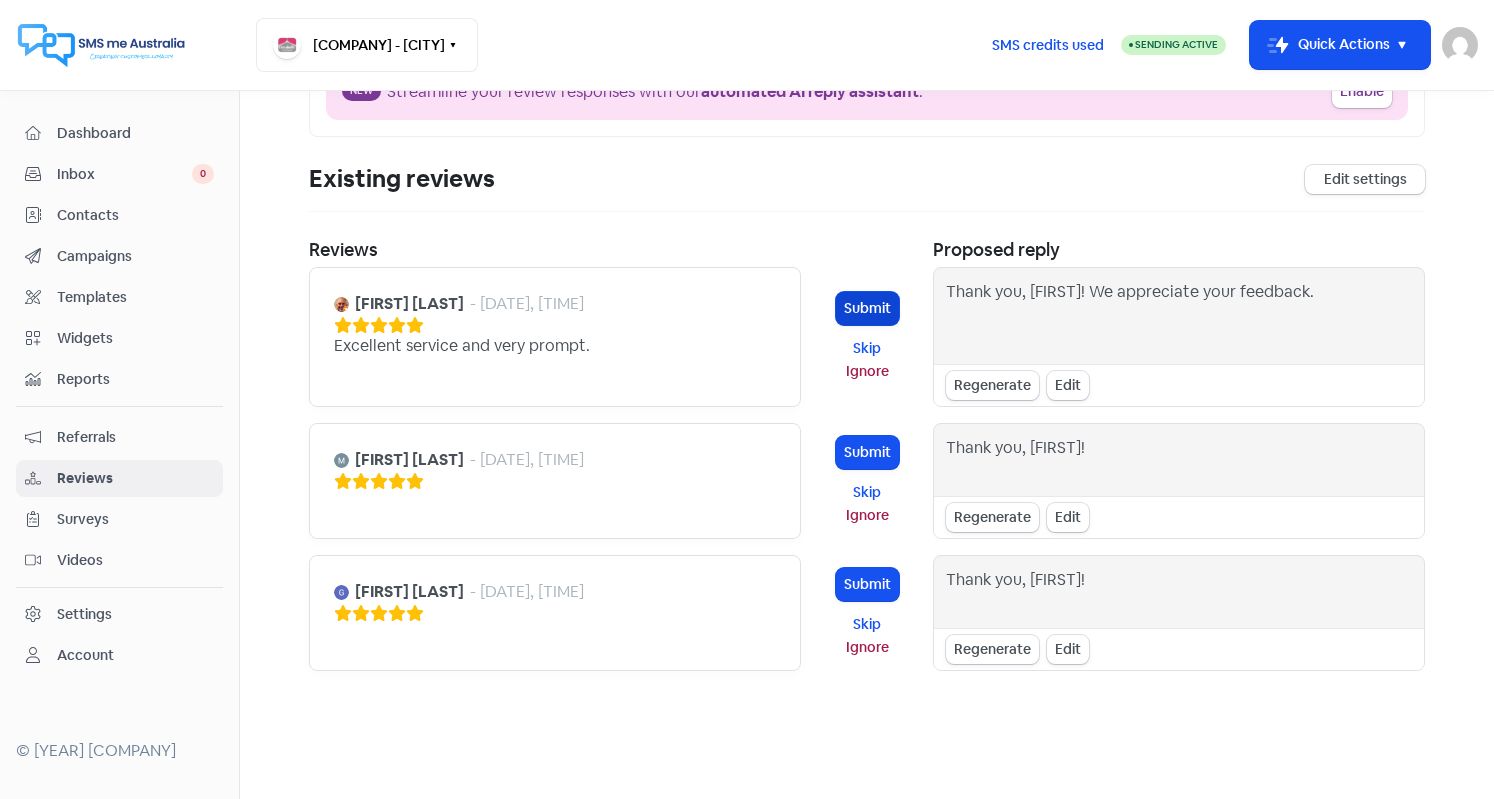 click on "Submit" at bounding box center [867, 308] 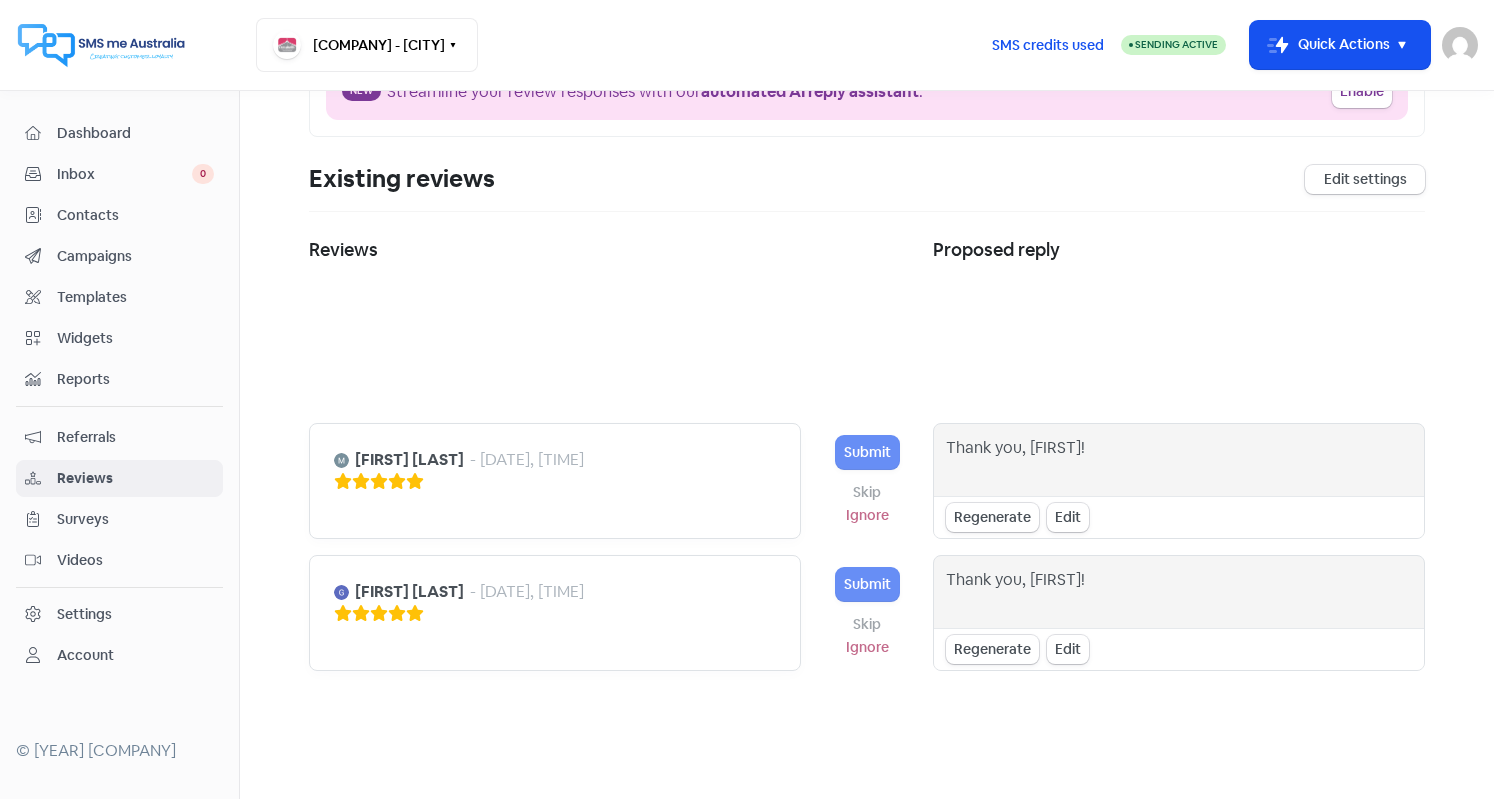 scroll, scrollTop: 10, scrollLeft: 0, axis: vertical 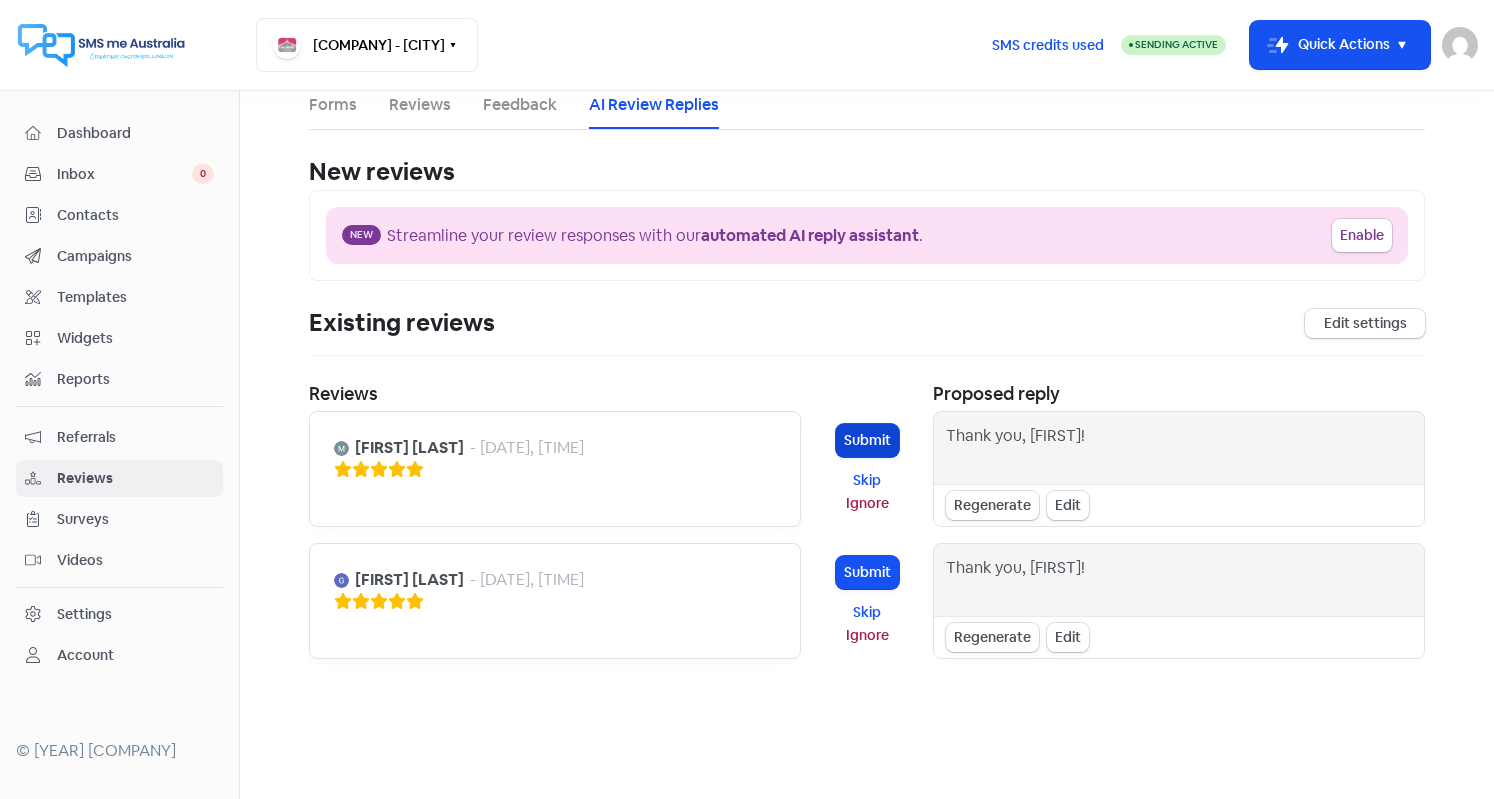 click on "Submit" at bounding box center [867, 440] 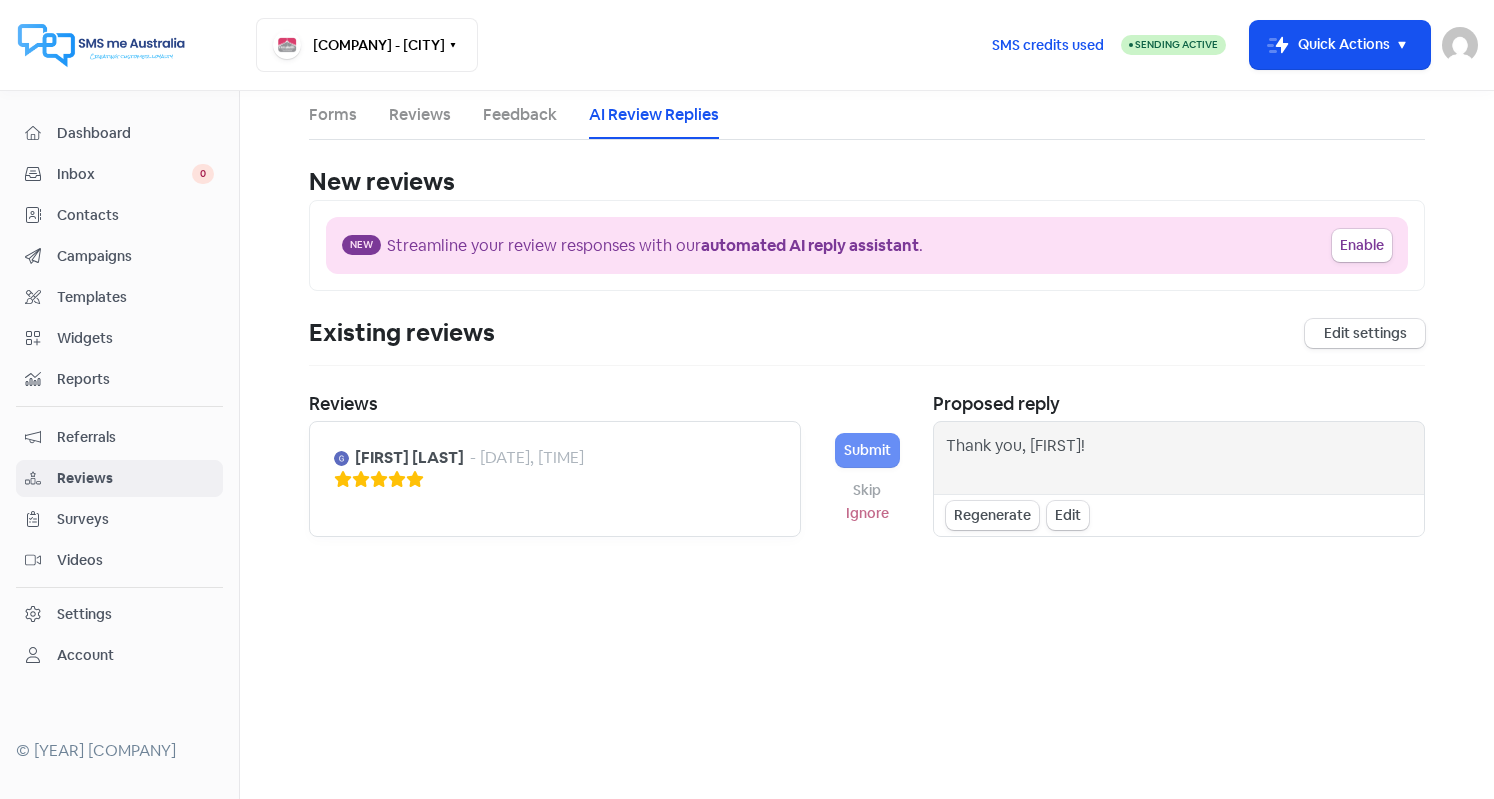 scroll, scrollTop: 0, scrollLeft: 0, axis: both 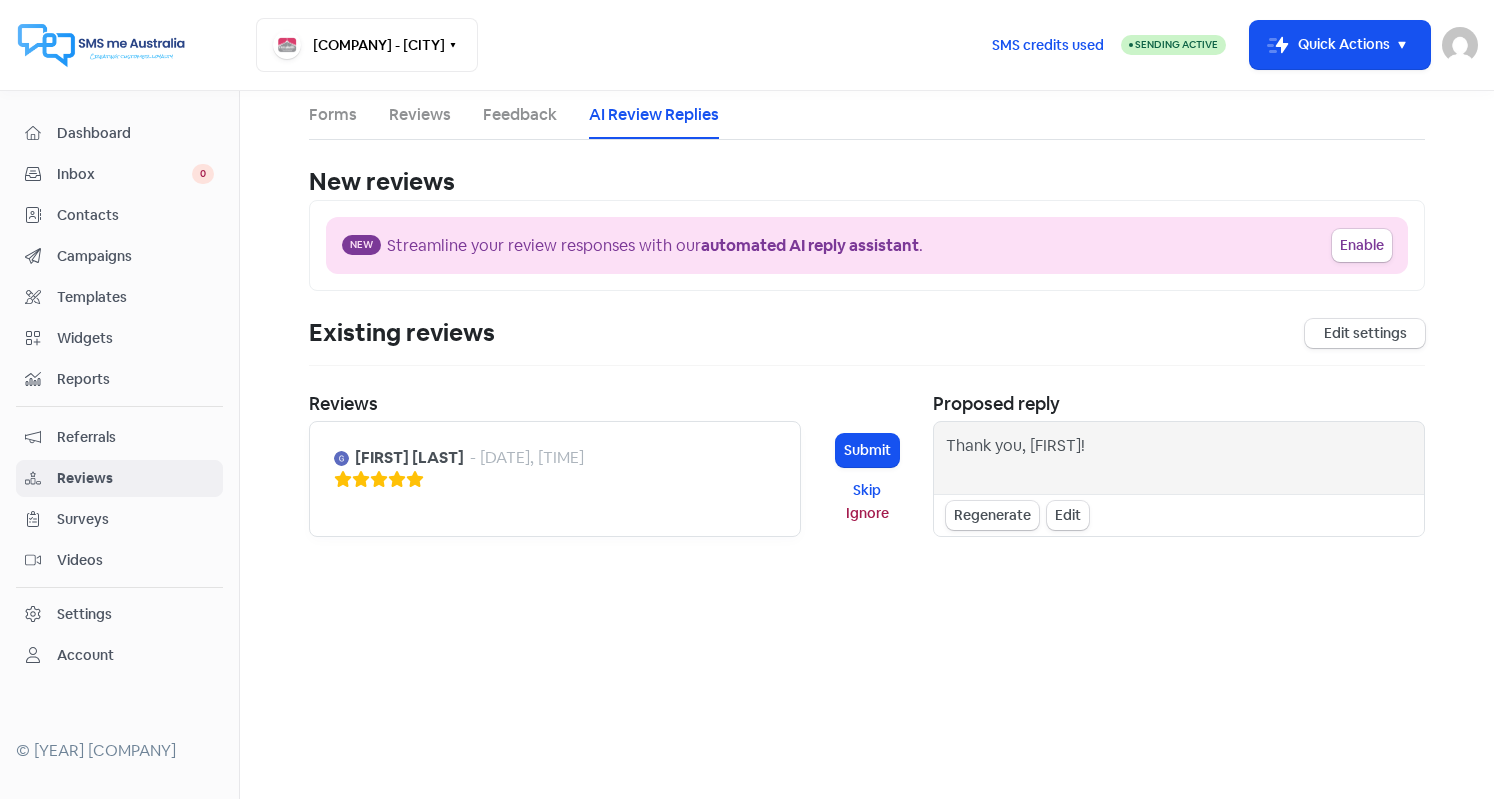 click on "Submit Skip Ignore" at bounding box center (867, 479) 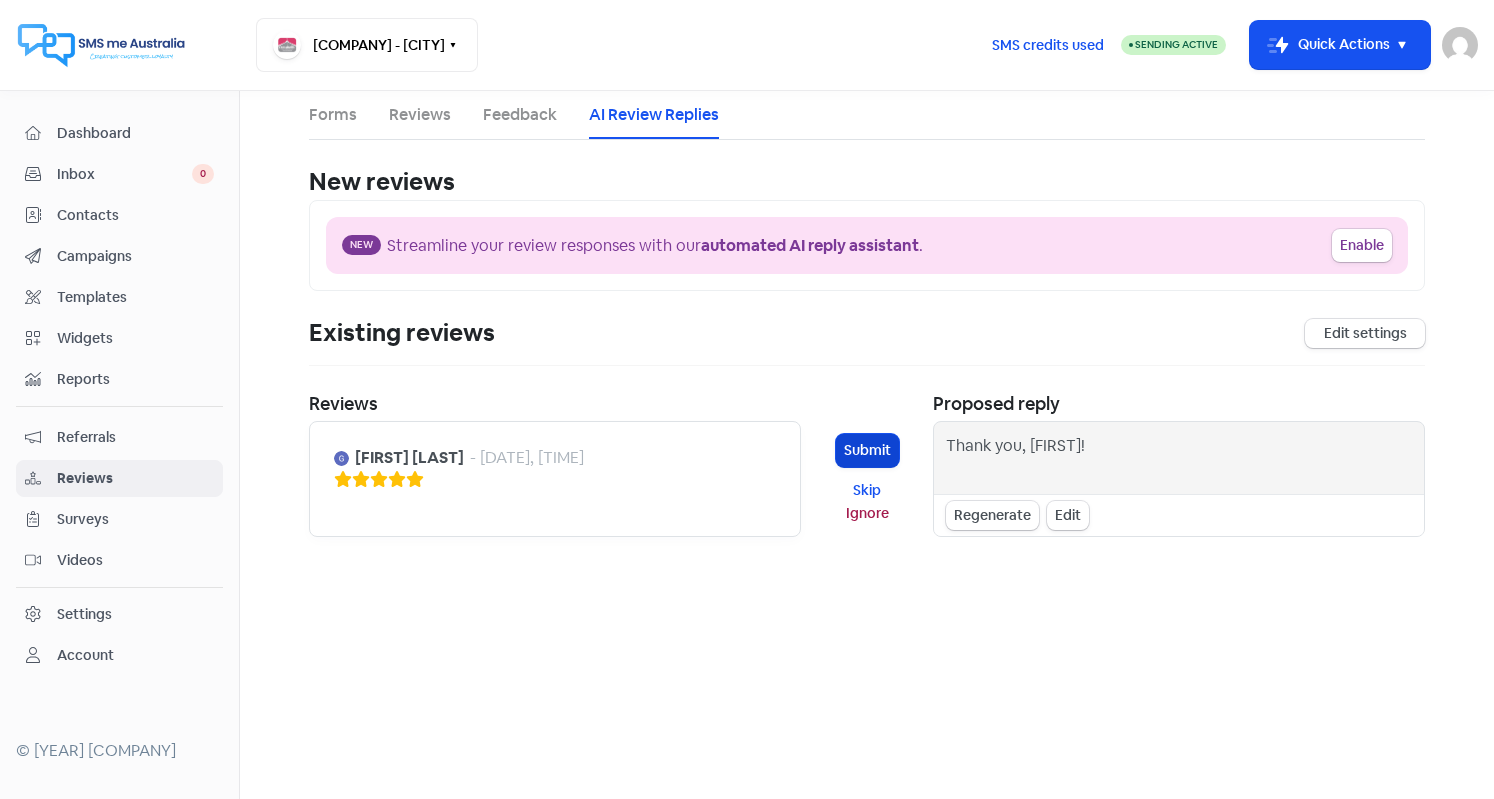 click on "Submit" at bounding box center [867, 450] 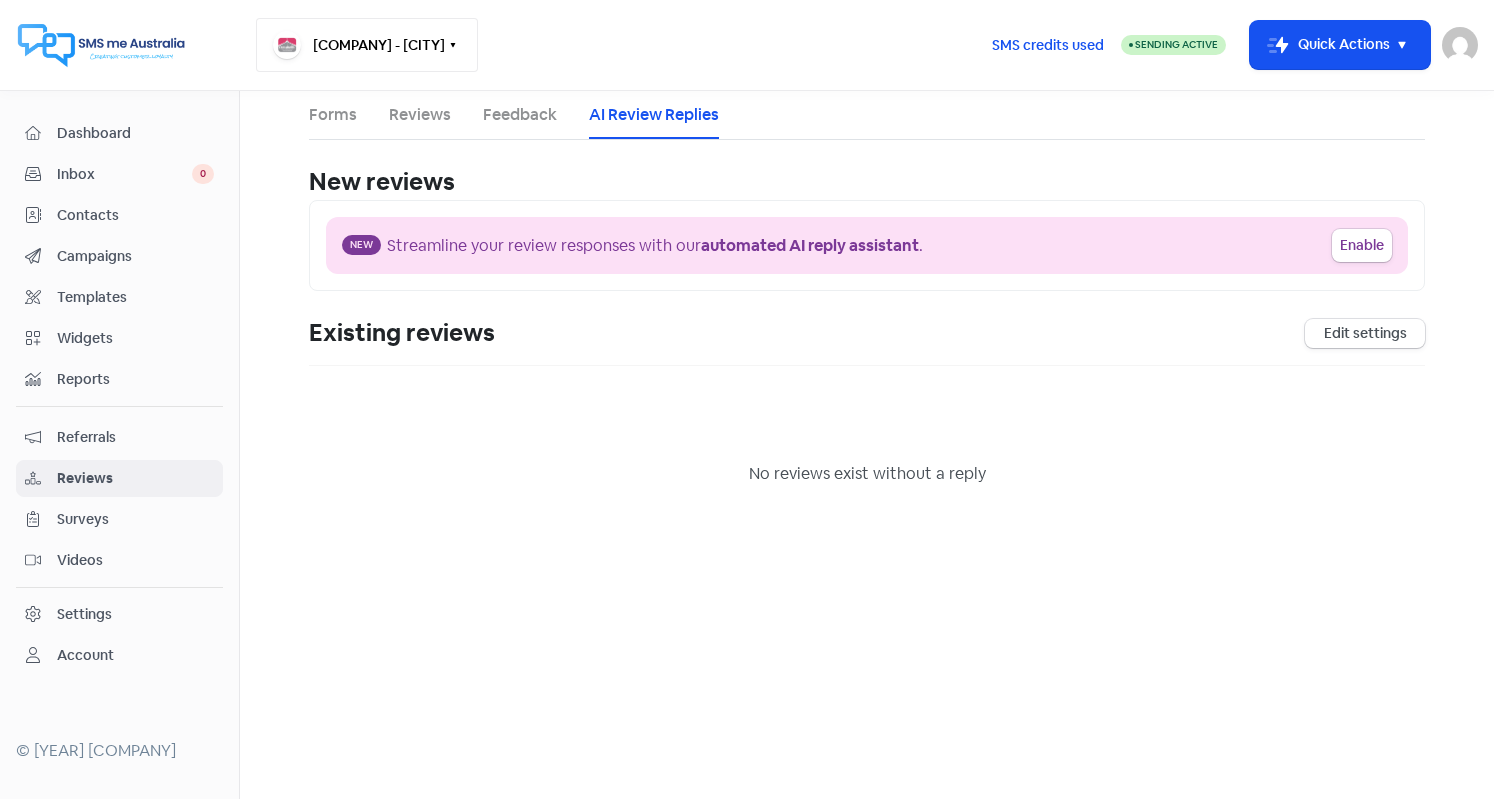 click 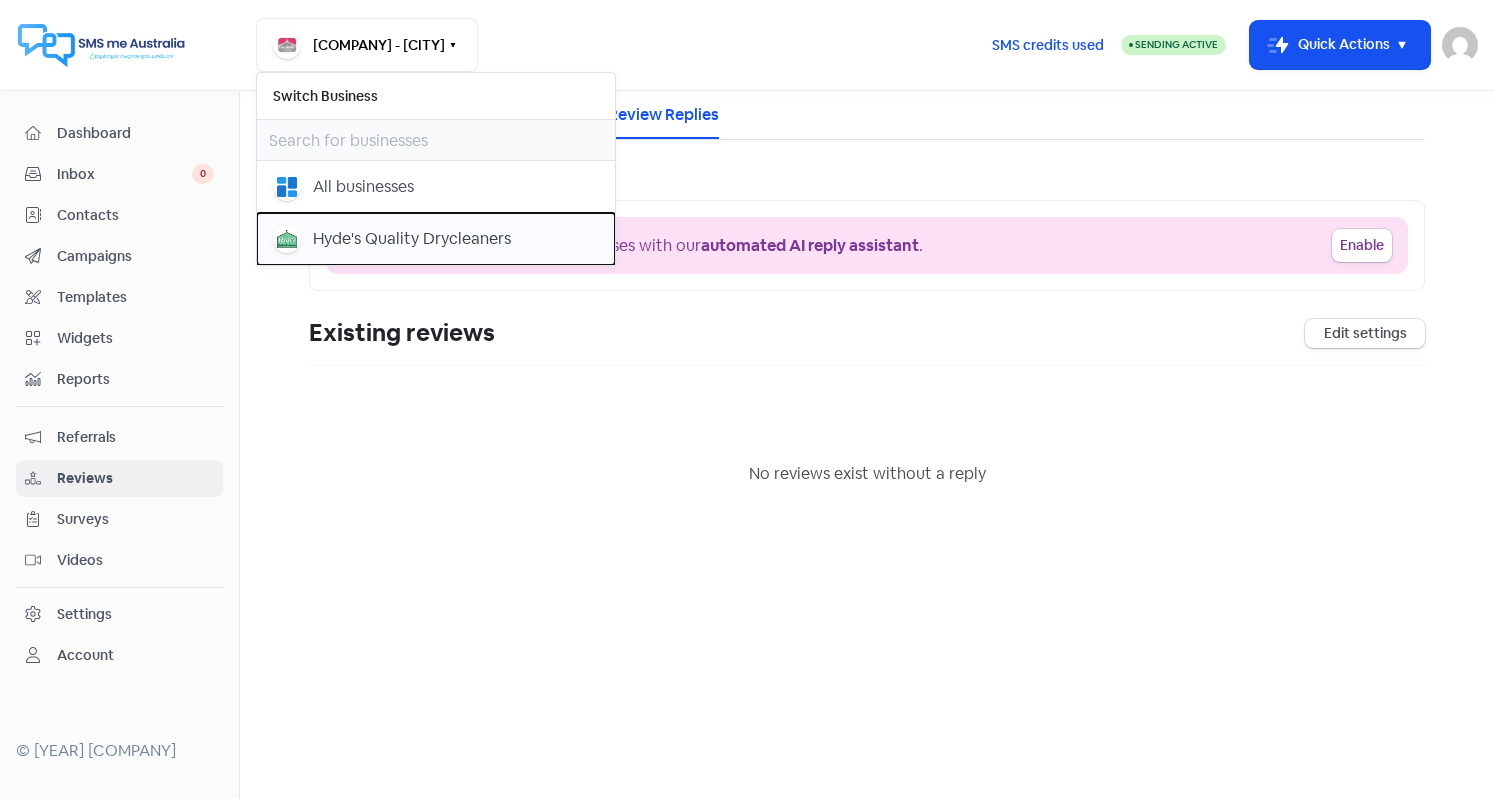 click on "[COMPANY]" at bounding box center (412, 239) 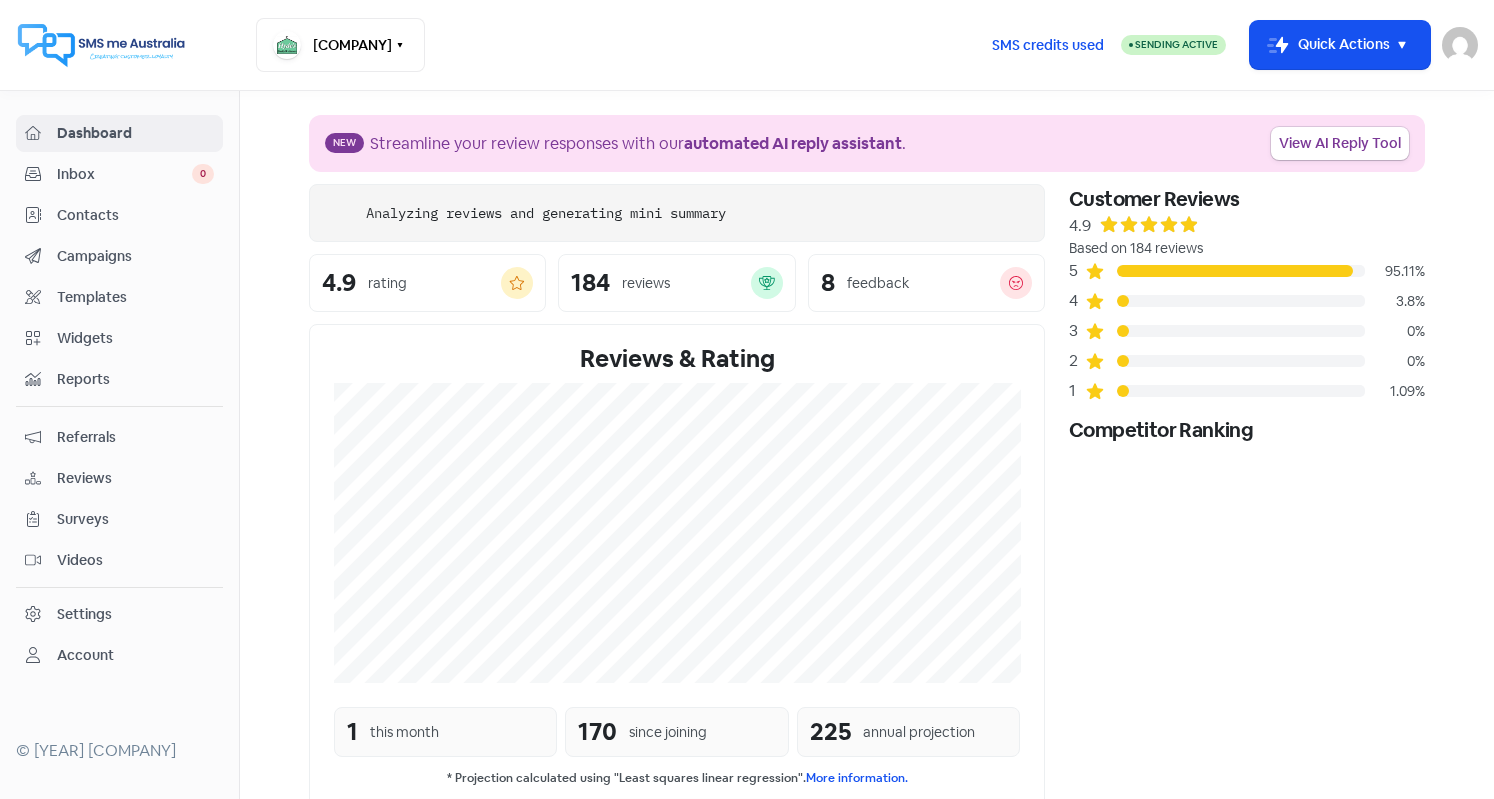 scroll, scrollTop: 0, scrollLeft: 0, axis: both 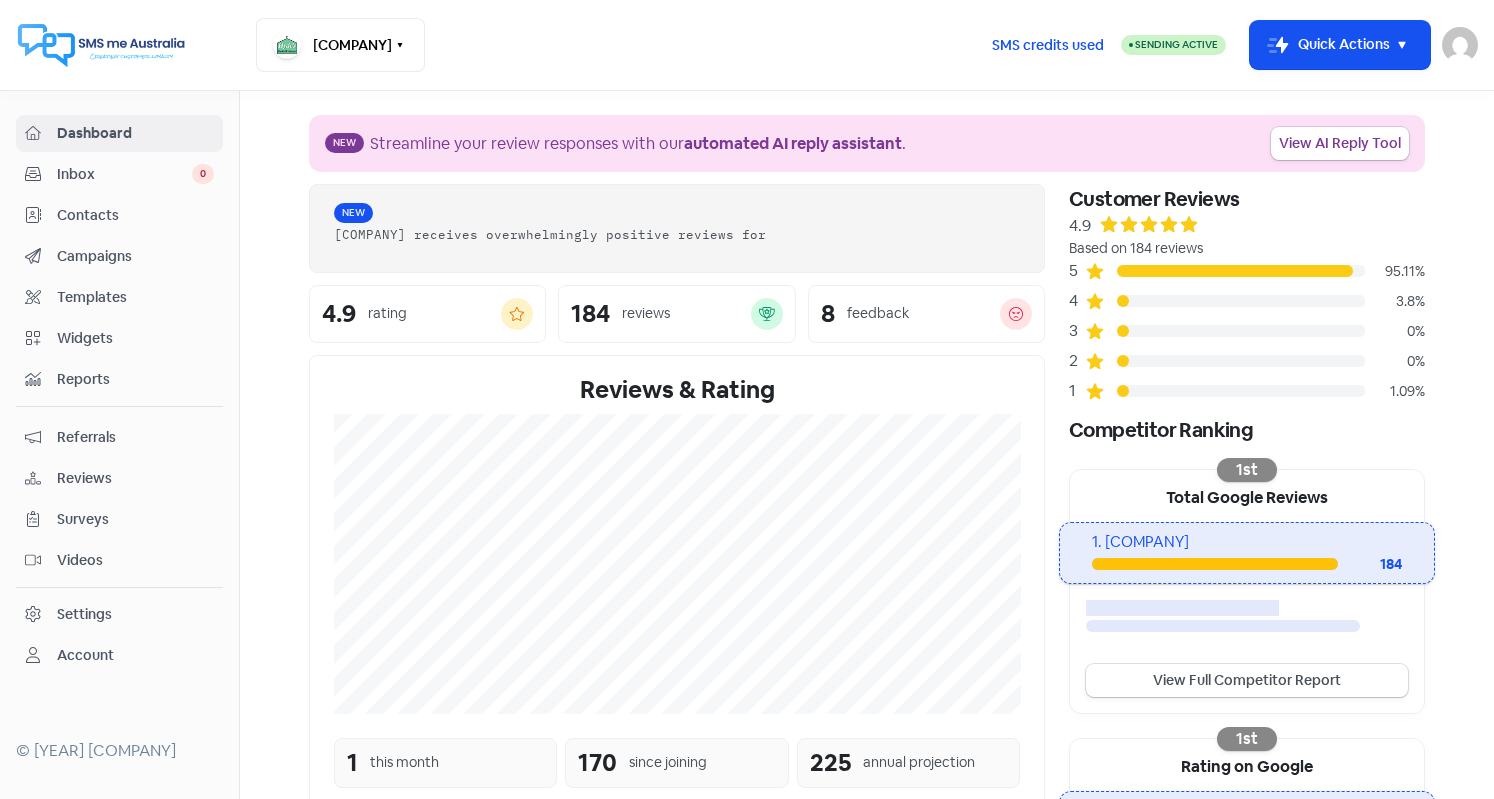 click on "Reviews" at bounding box center (135, 478) 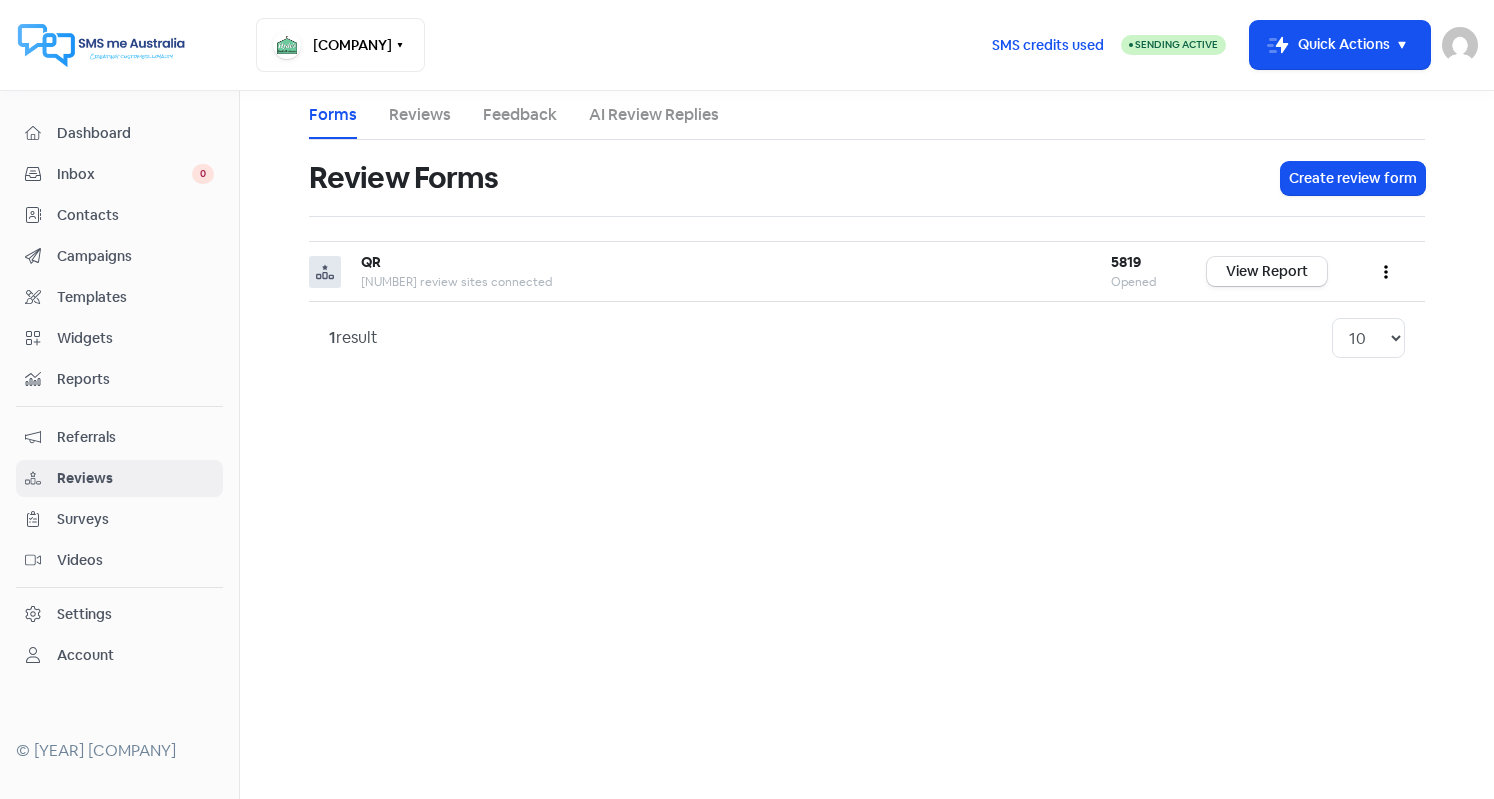 click on "AI Review Replies" at bounding box center [654, 115] 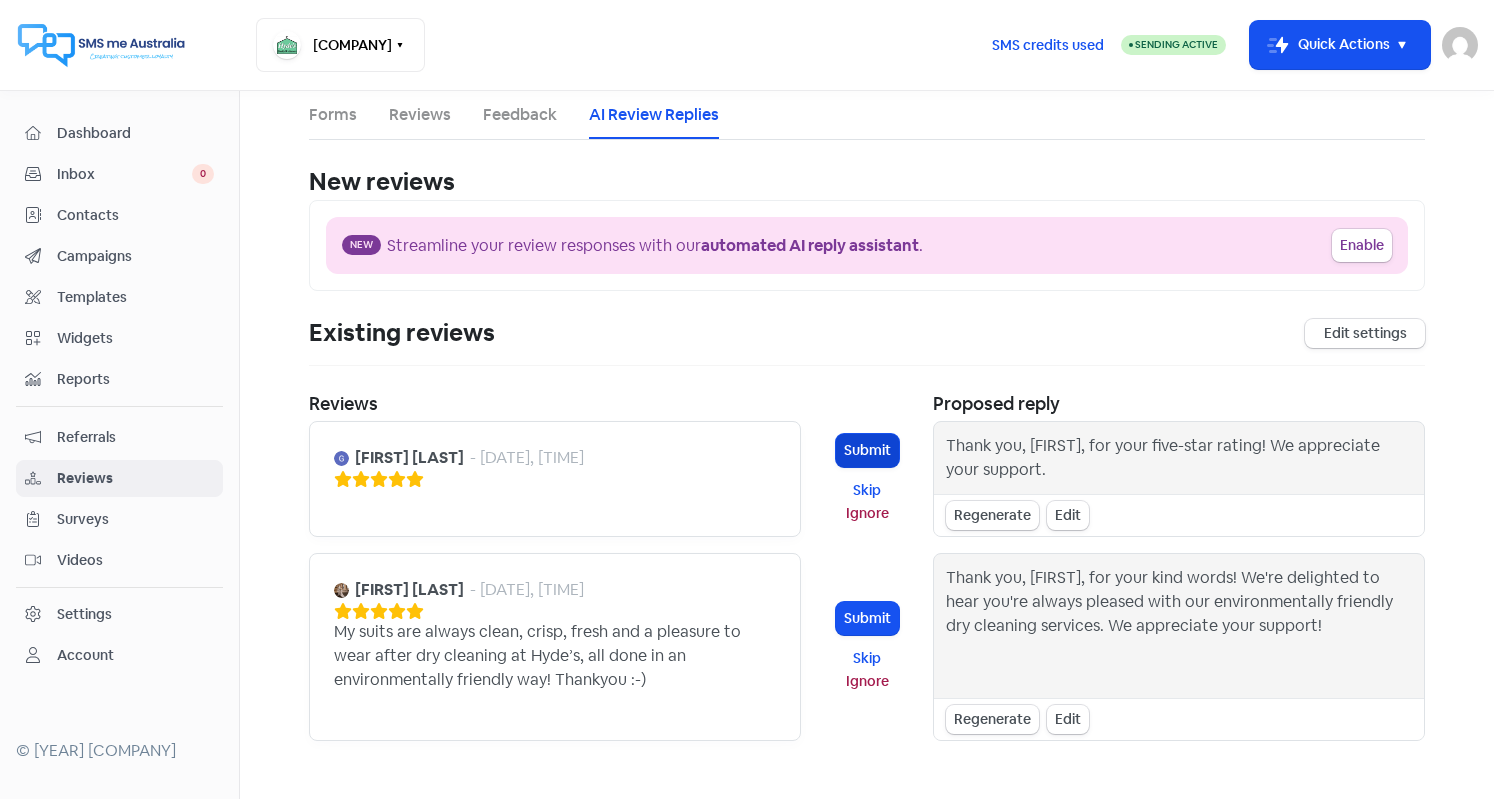 click on "Submit" at bounding box center (867, 450) 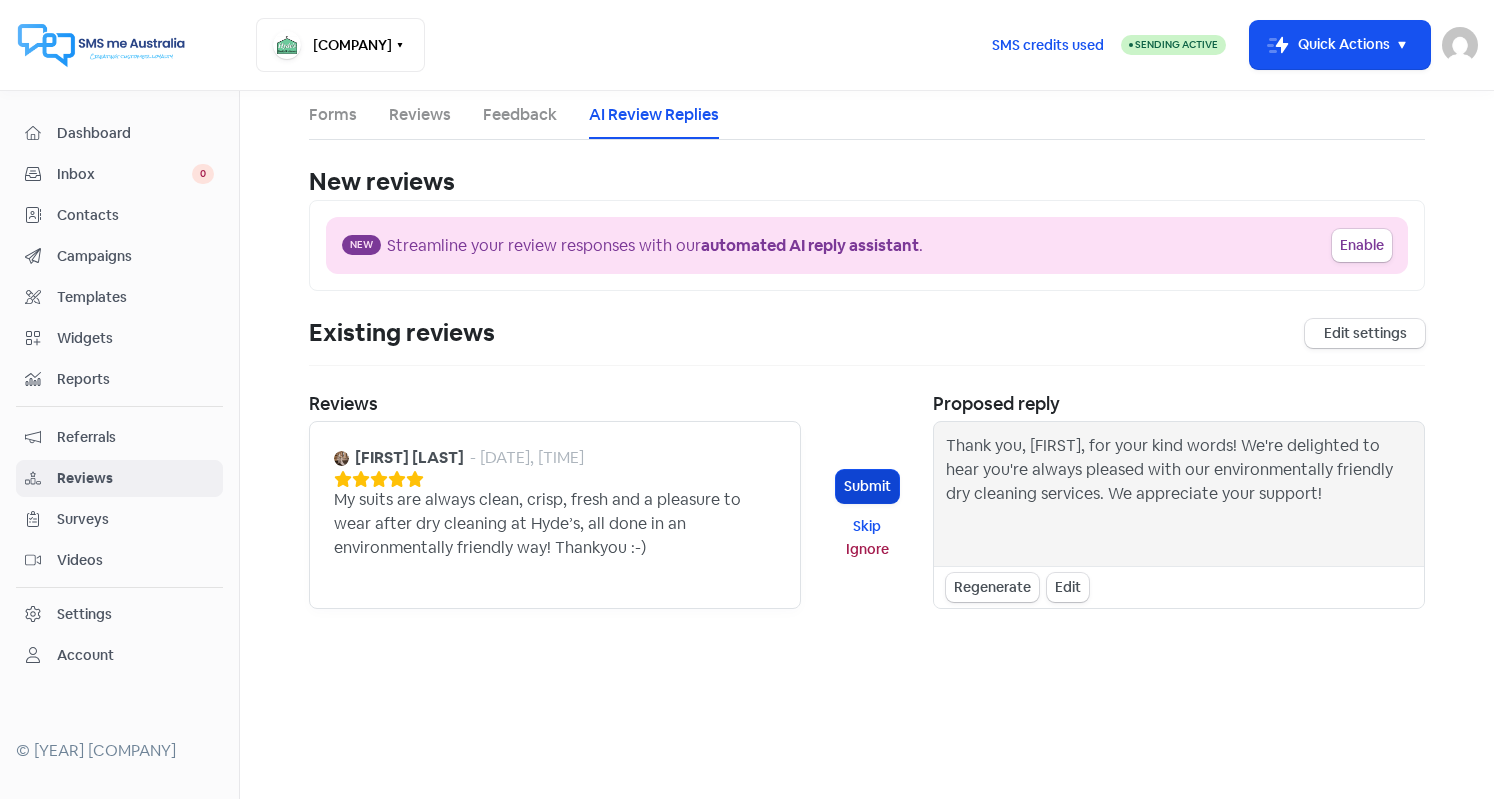 click on "Submit" at bounding box center [867, 486] 